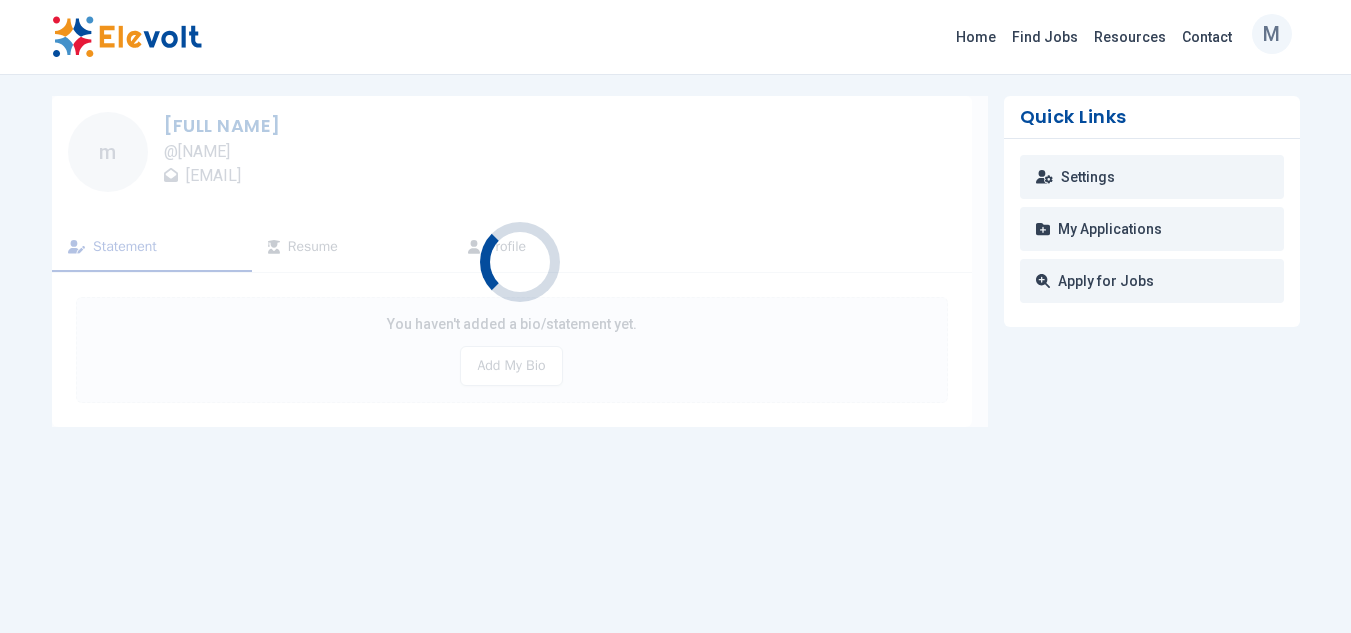 scroll, scrollTop: 0, scrollLeft: 0, axis: both 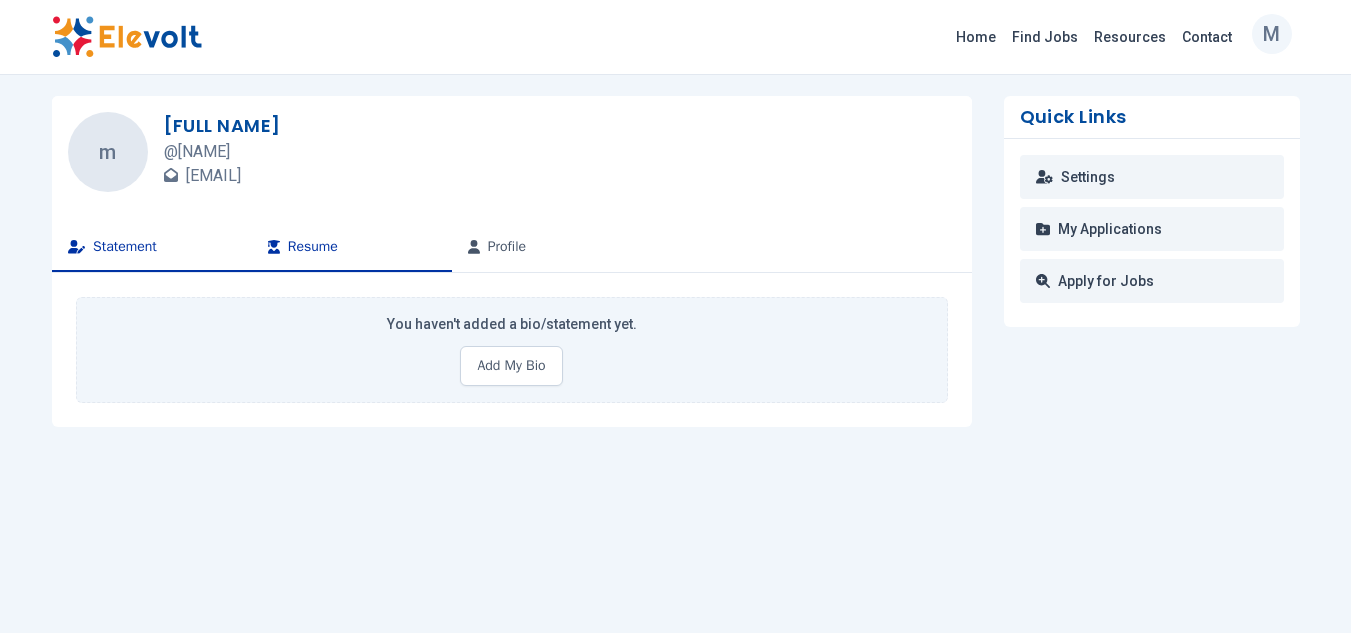 click on "Resume" at bounding box center [352, 248] 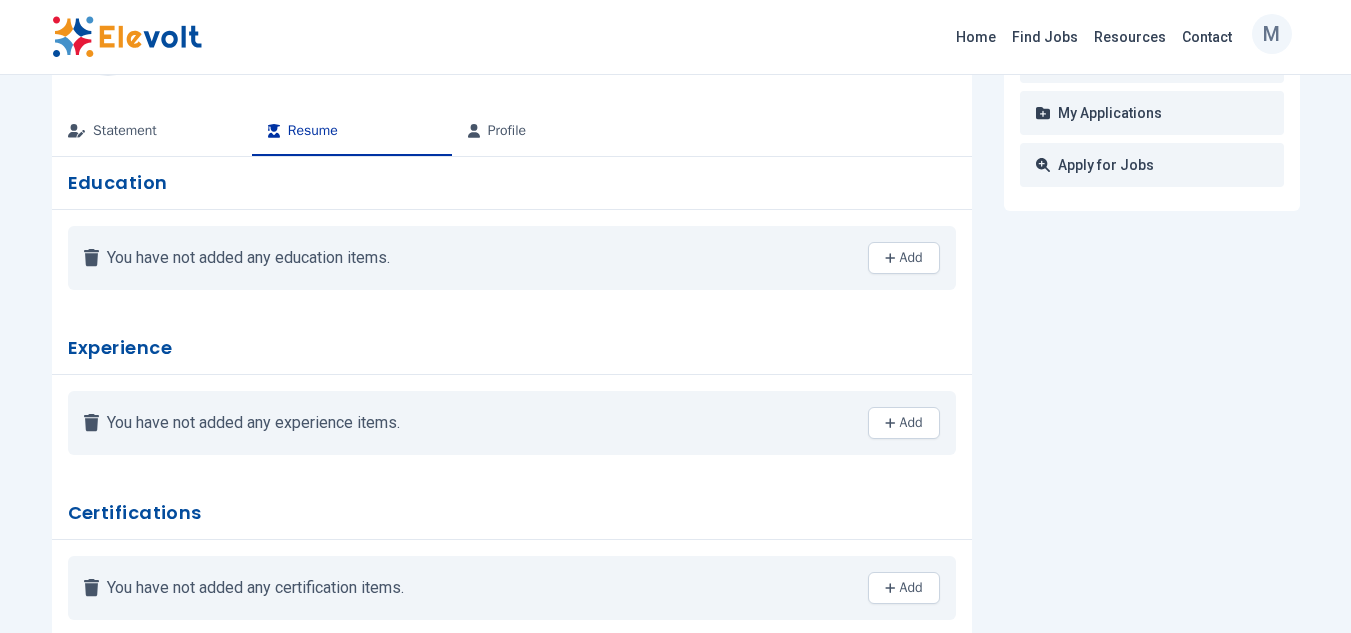 scroll, scrollTop: 113, scrollLeft: 0, axis: vertical 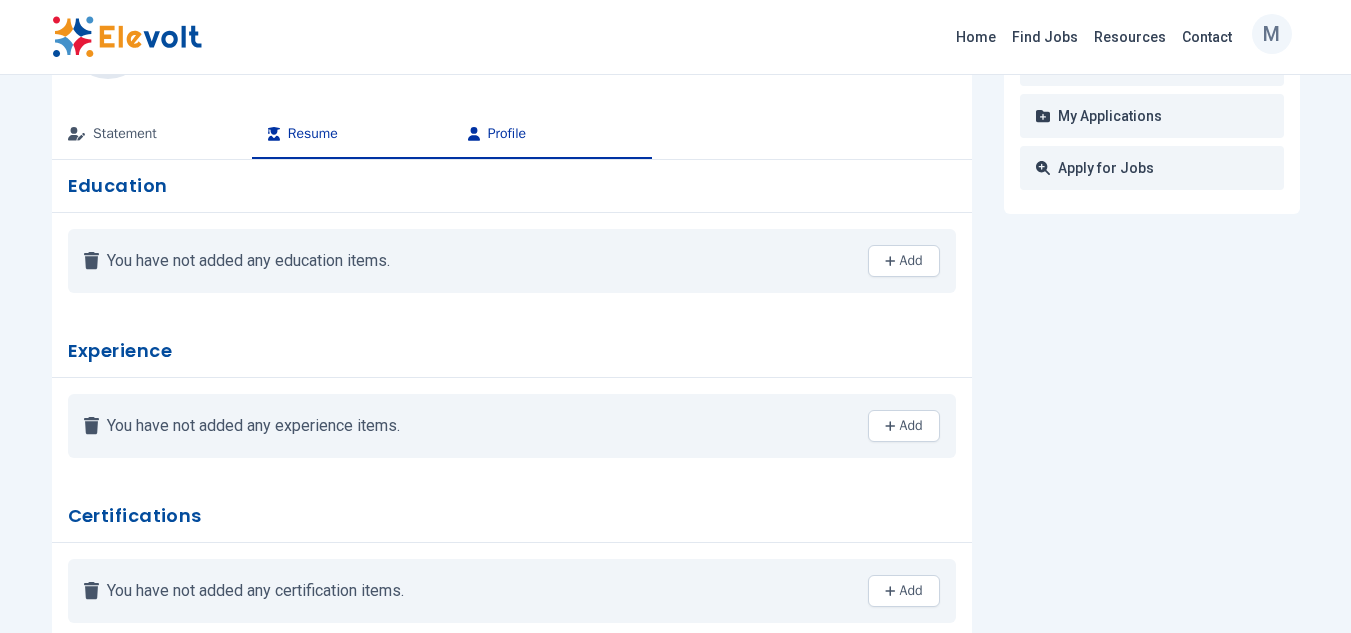 click on "Profile" at bounding box center (552, 135) 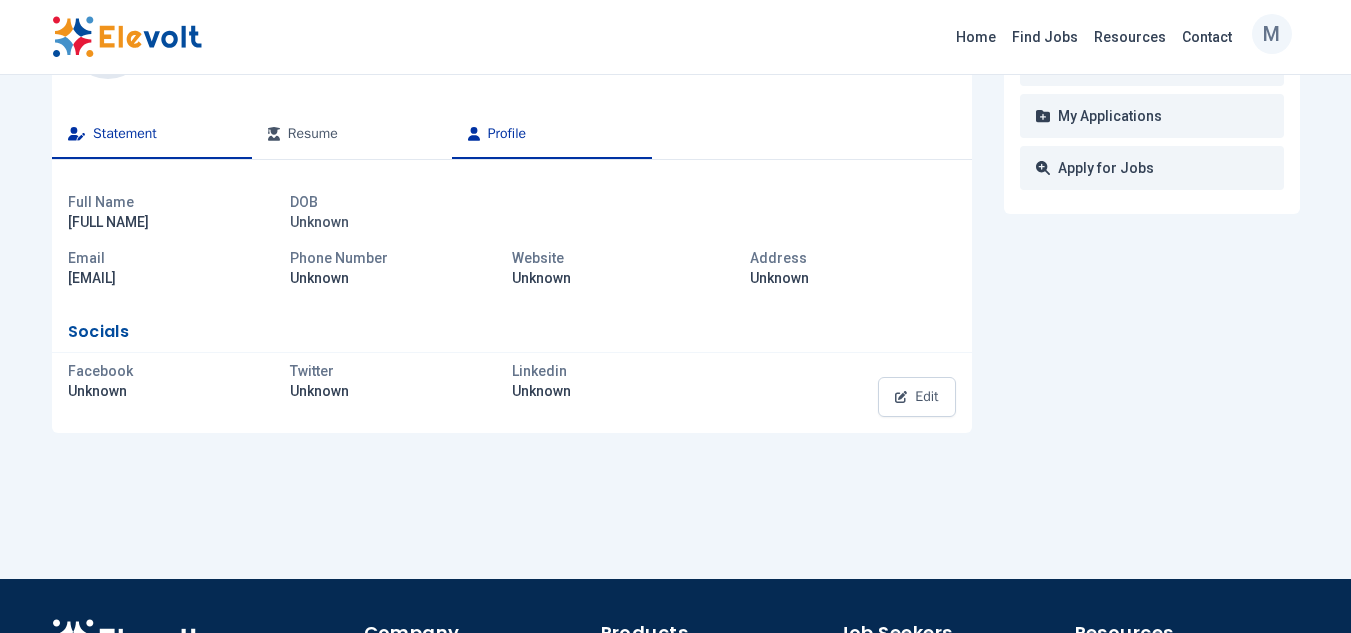 click on "Statement" at bounding box center [152, 135] 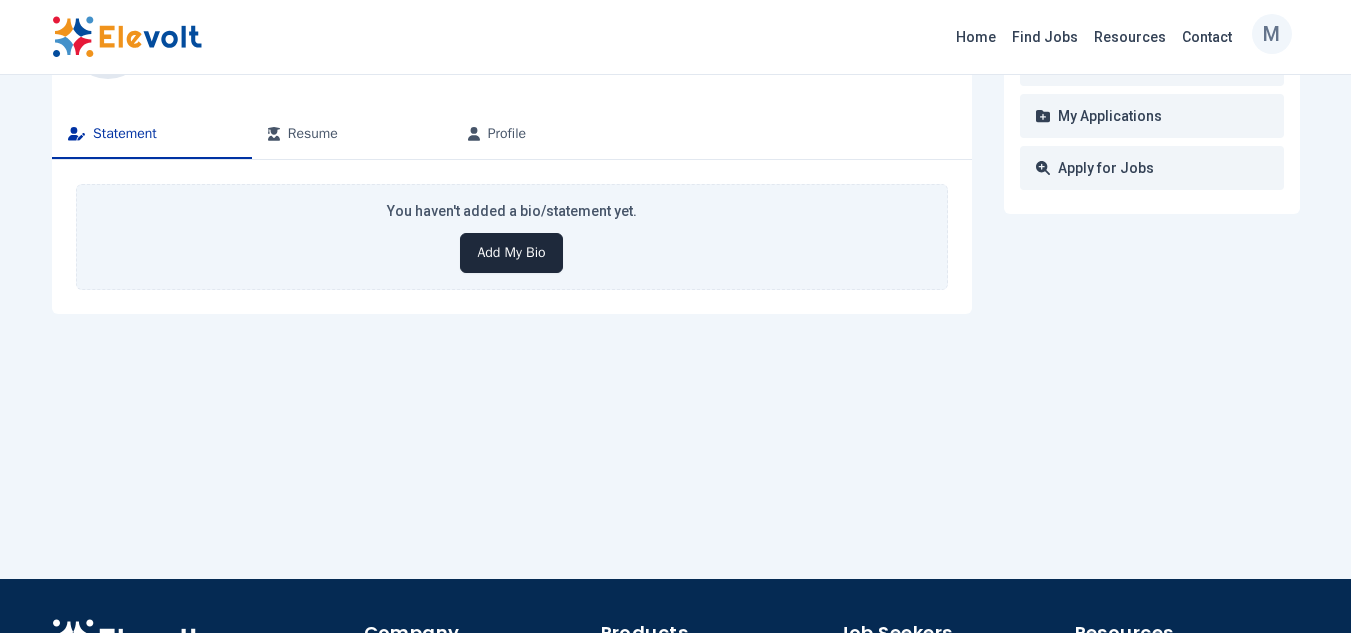 click on "Add My Bio" at bounding box center [511, 253] 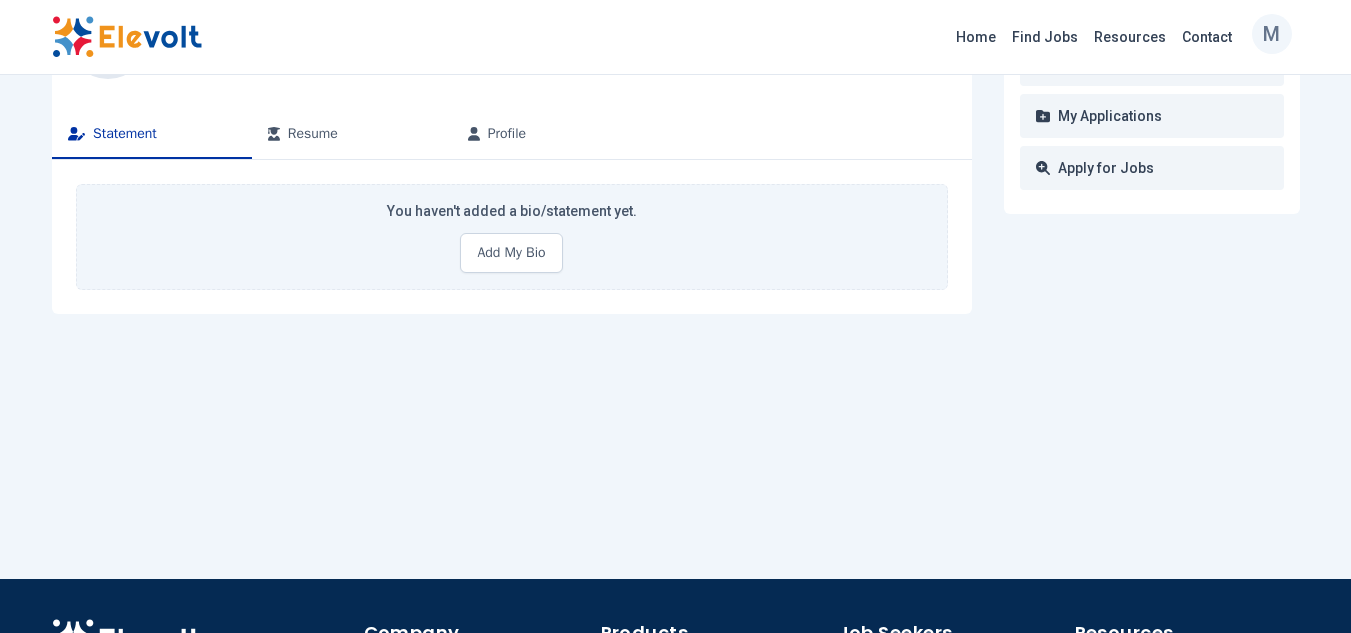 click on "You haven't added a bio/statement yet." at bounding box center (512, 211) 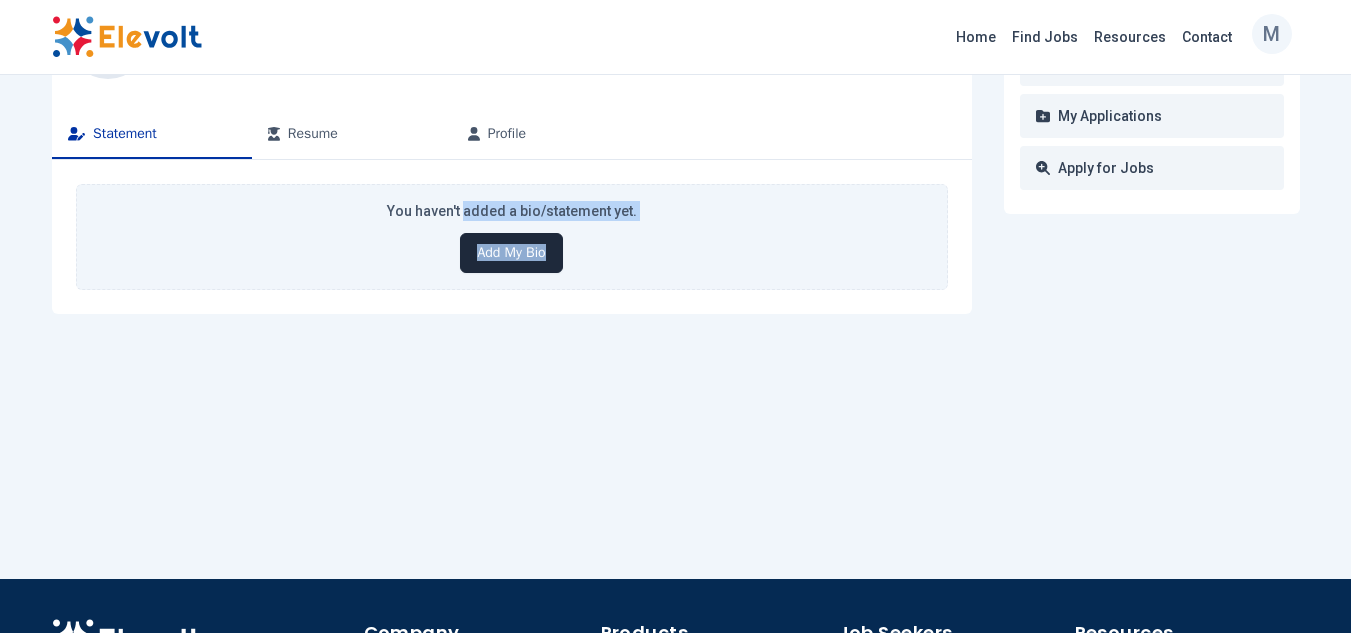 drag, startPoint x: 472, startPoint y: 202, endPoint x: 530, endPoint y: 249, distance: 74.65253 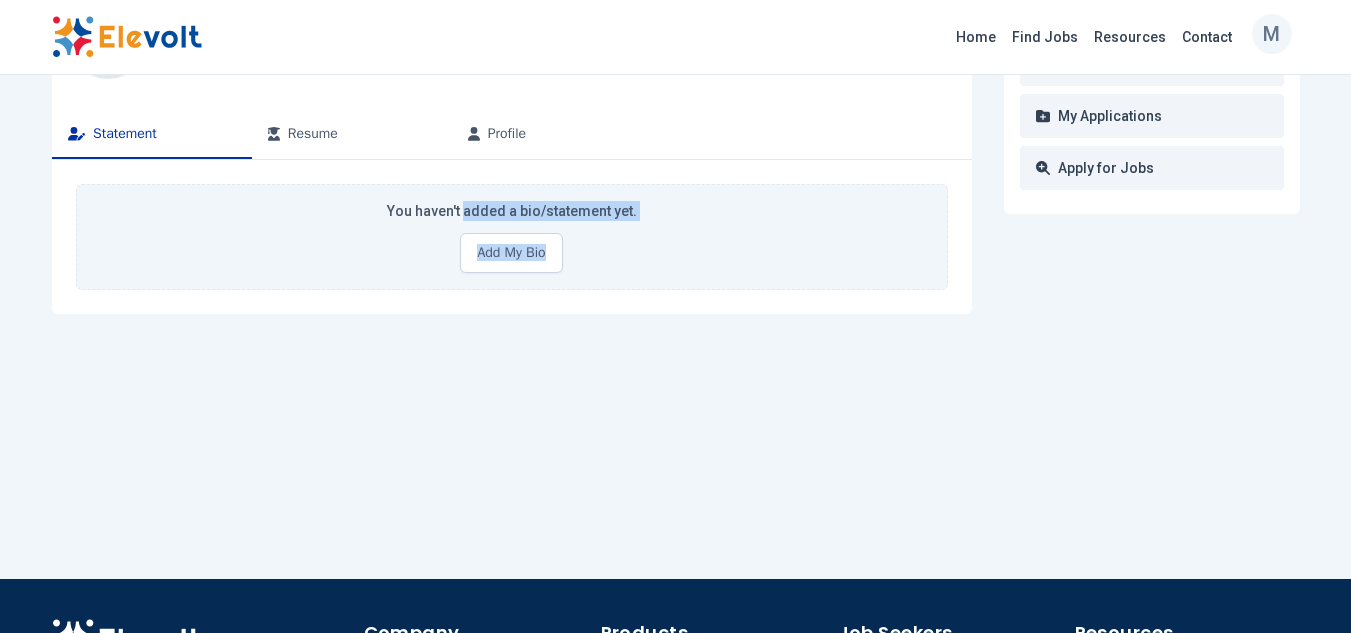 drag, startPoint x: 530, startPoint y: 249, endPoint x: 722, endPoint y: 353, distance: 218.3575 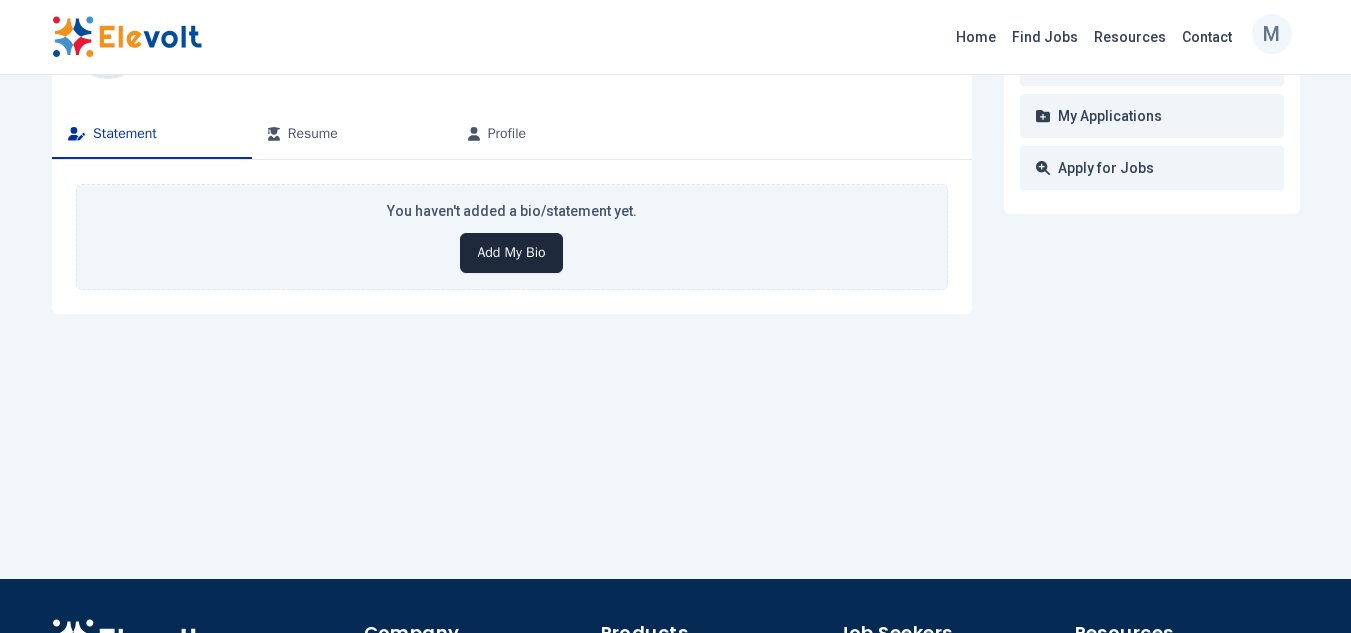 click on "Add My Bio" at bounding box center [511, 253] 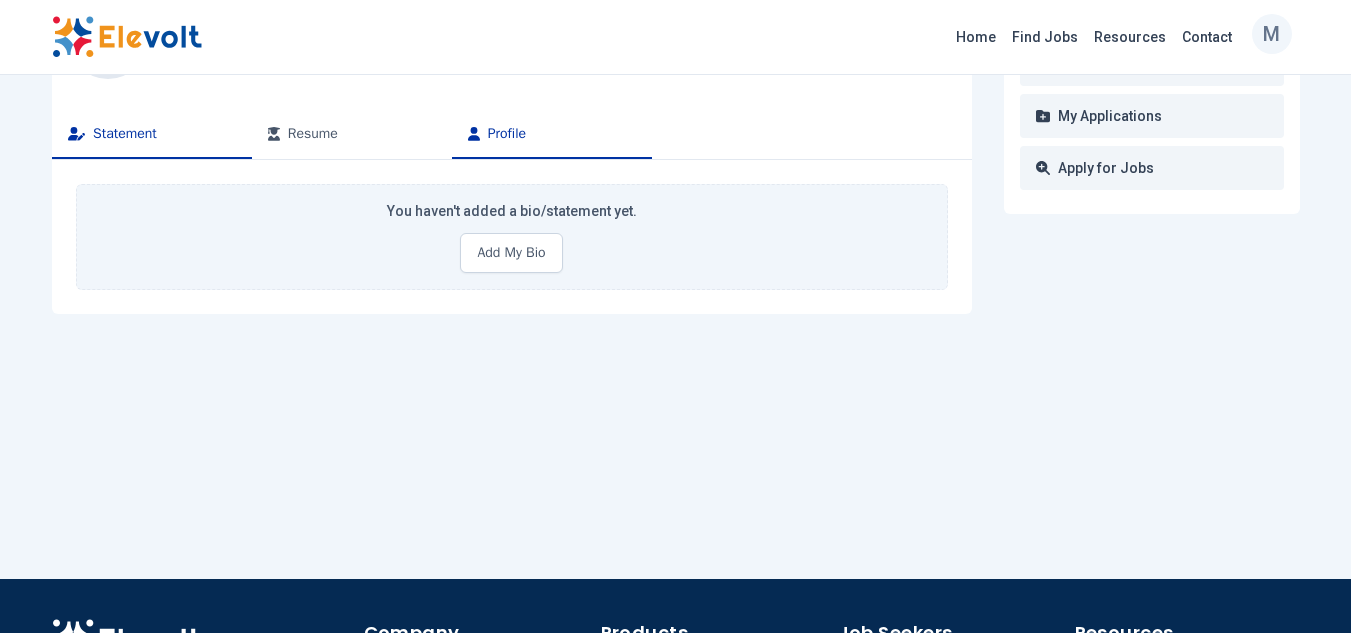 click on "Profile" at bounding box center (552, 135) 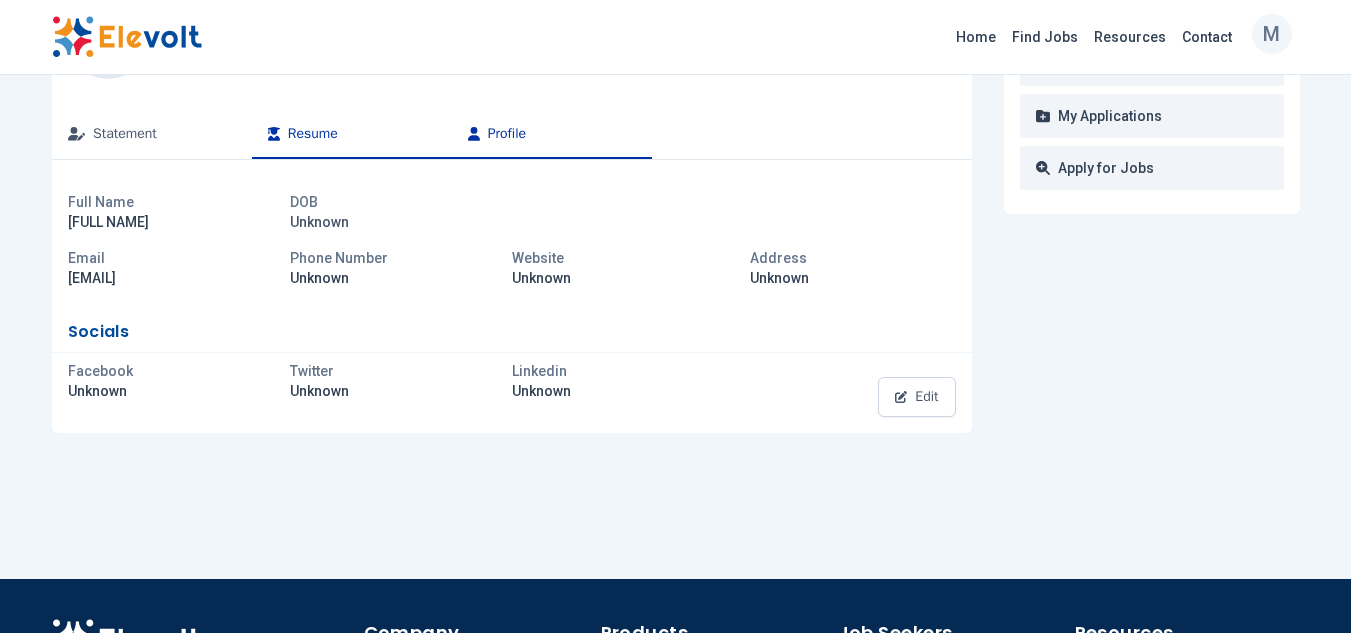 click on "Resume" at bounding box center [352, 135] 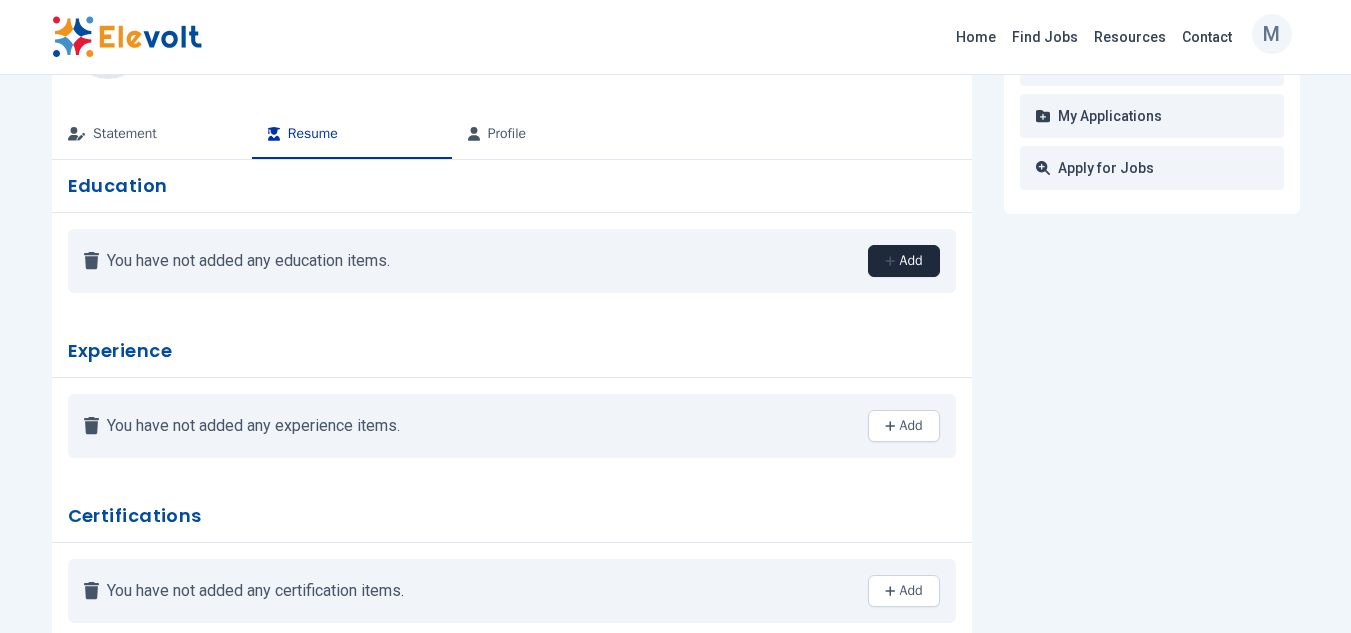 click on "Add" at bounding box center (903, 261) 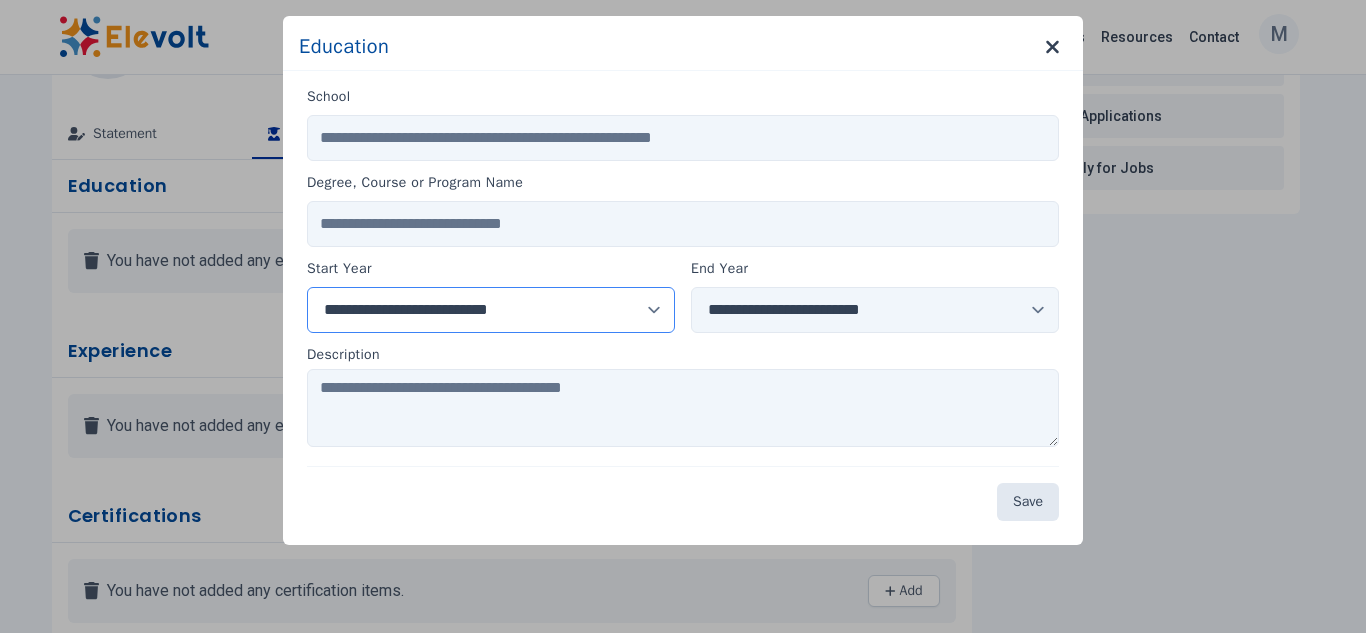 click on "**********" at bounding box center (491, 310) 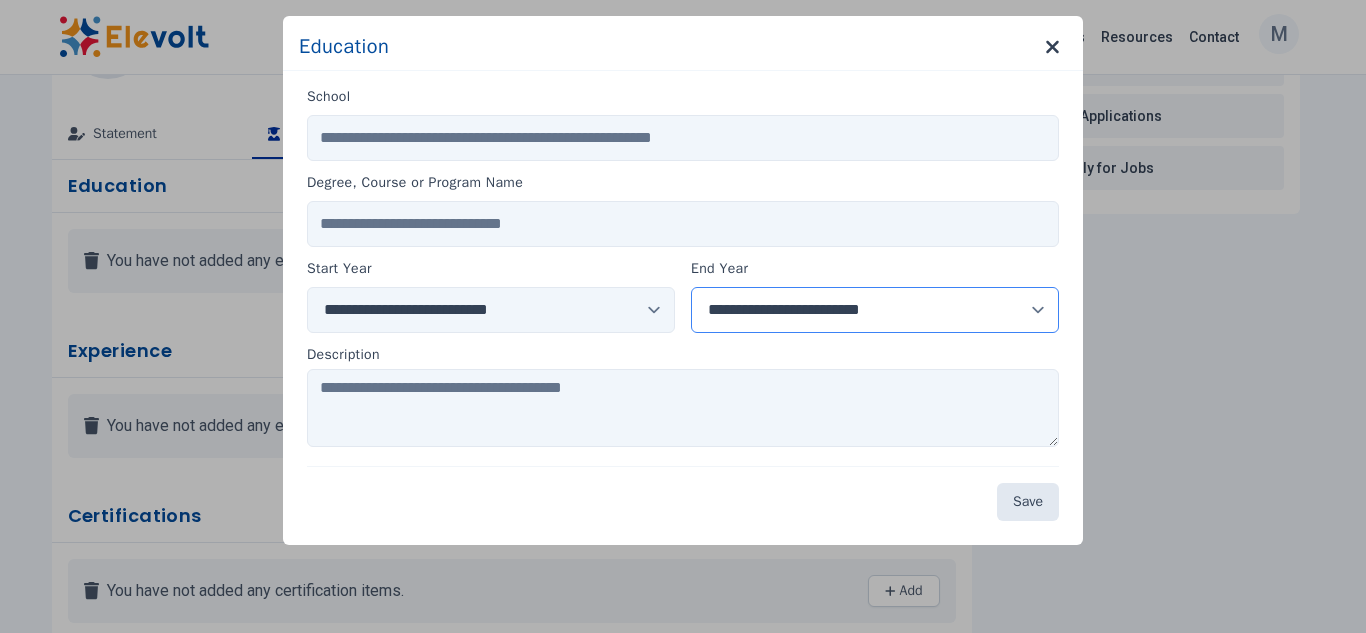 click on "**********" at bounding box center (875, 310) 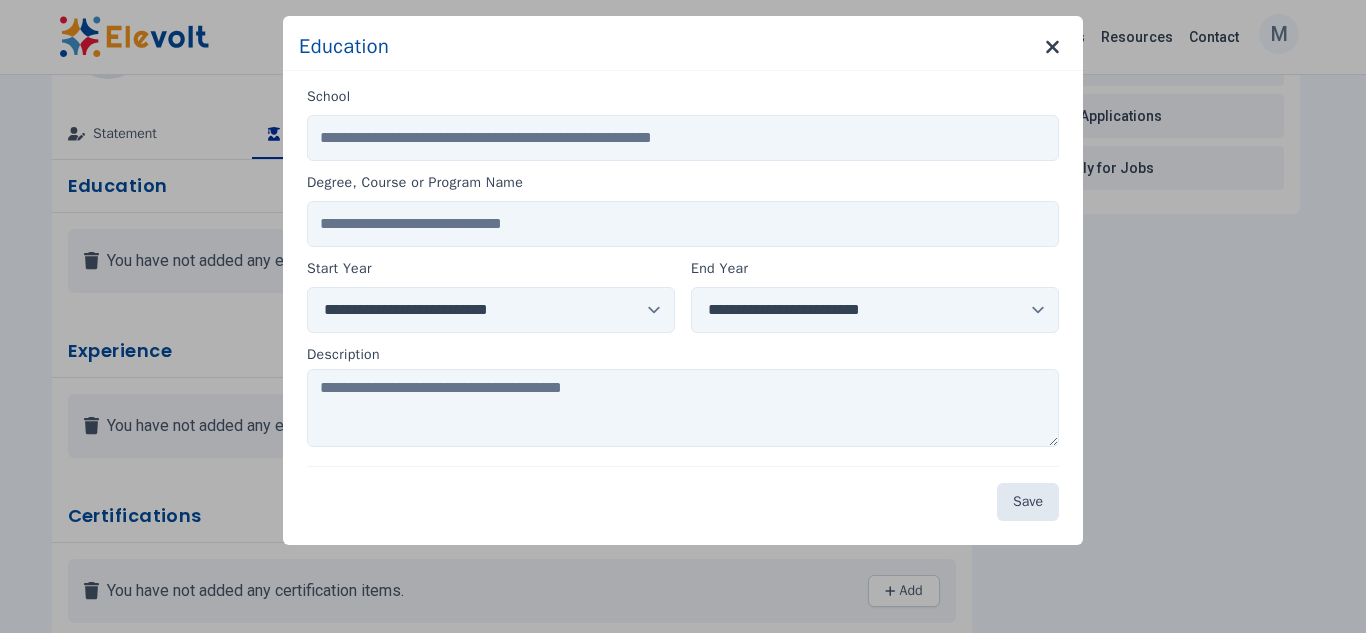 click on "**********" at bounding box center [683, 316] 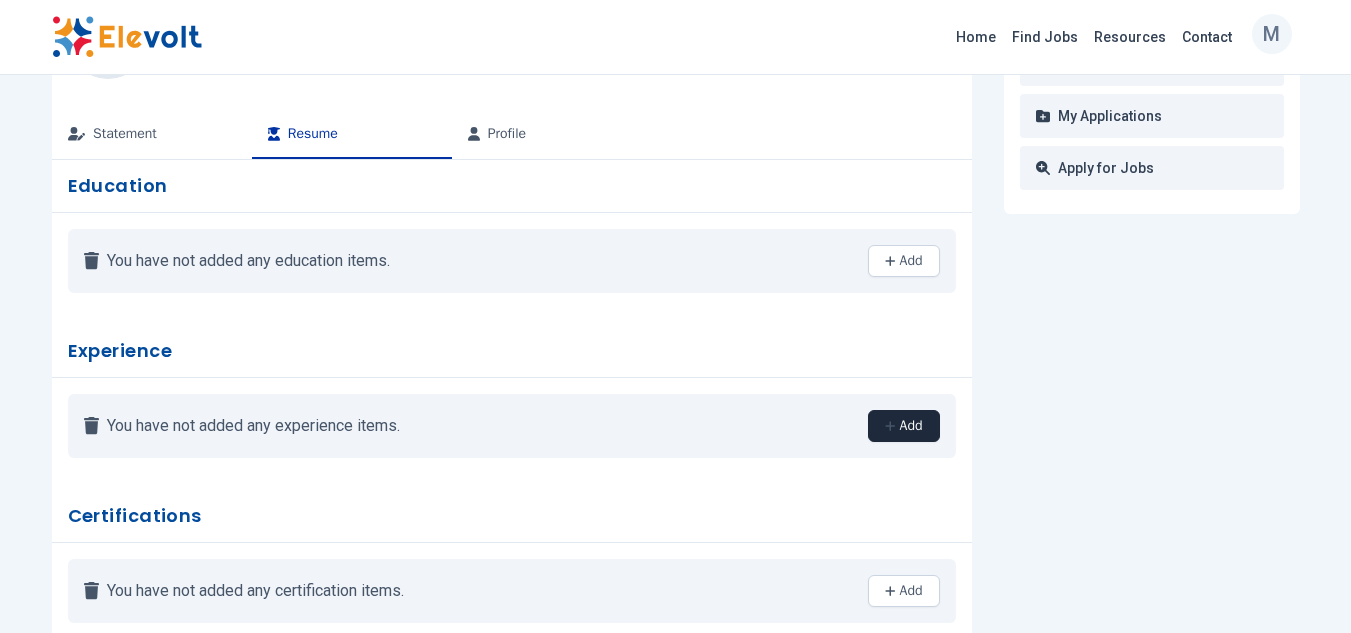 click on "Add" at bounding box center [903, 426] 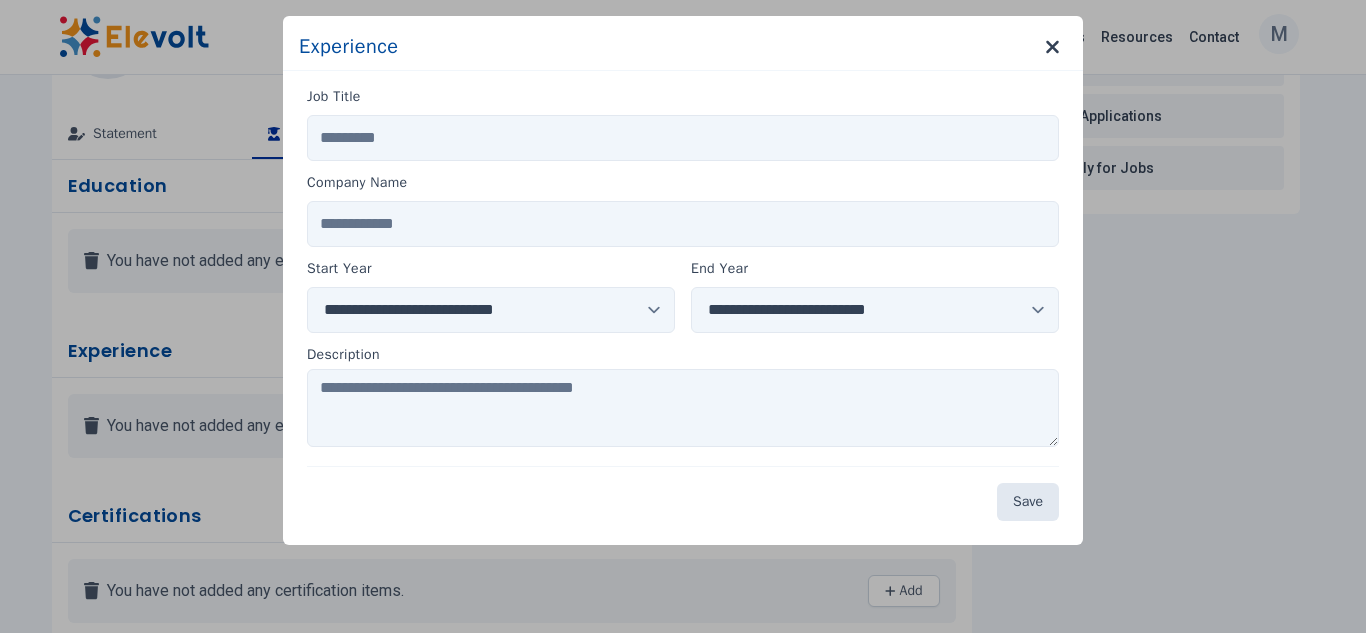 click on "**********" at bounding box center (683, 316) 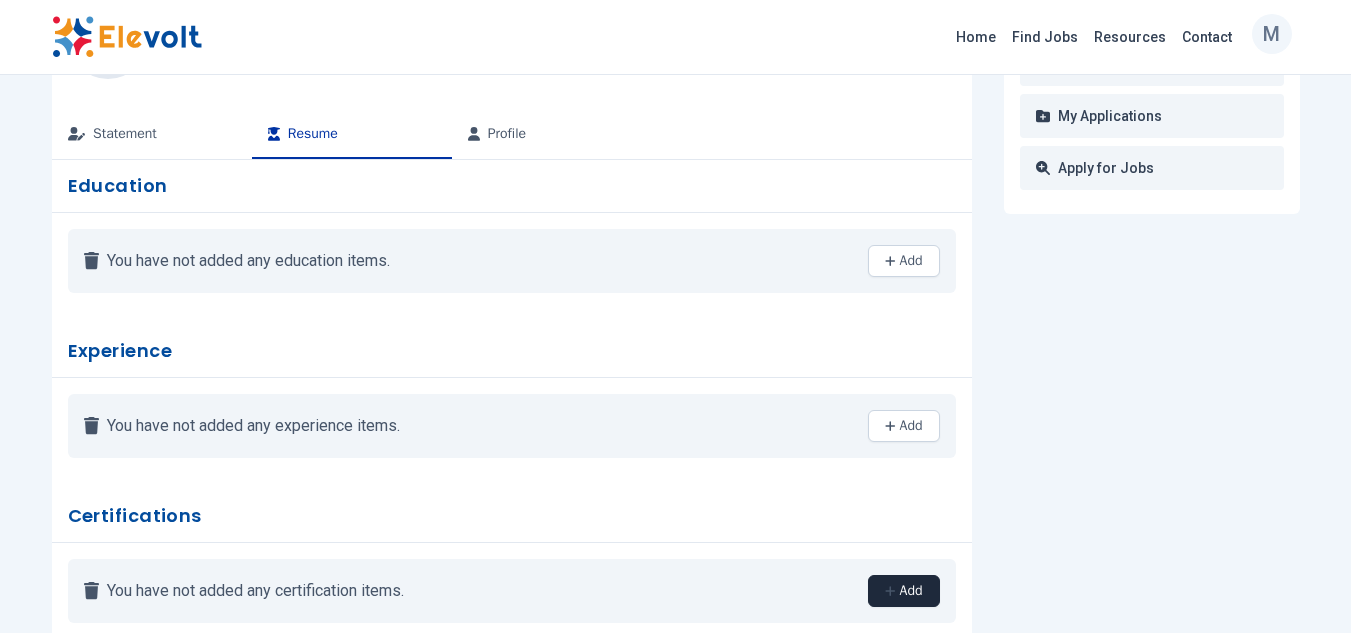 click on "Add" at bounding box center (903, 591) 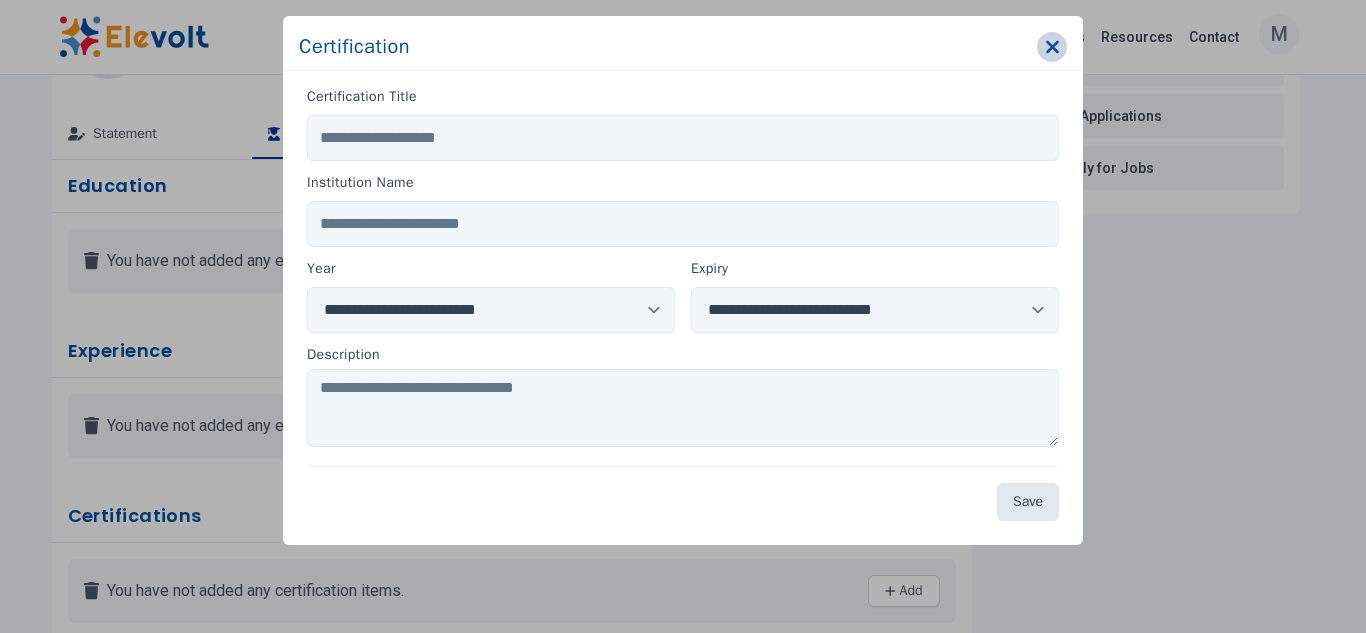 click 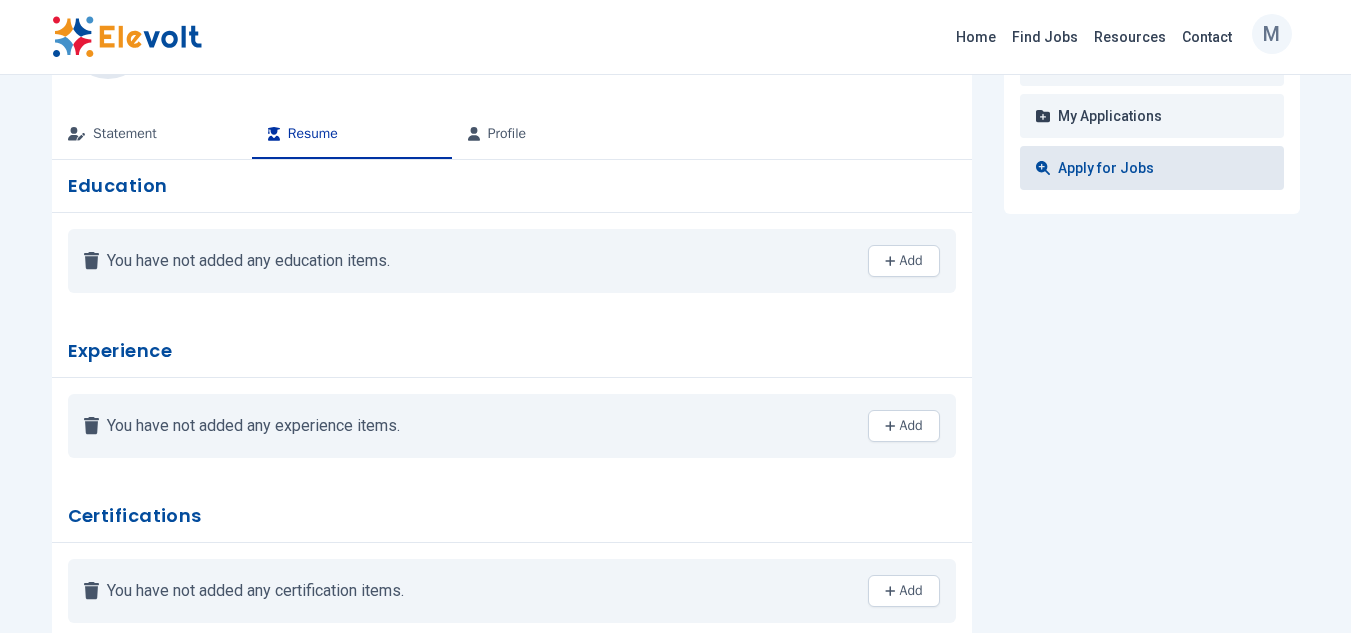 click on "Apply for Jobs" at bounding box center [1152, 168] 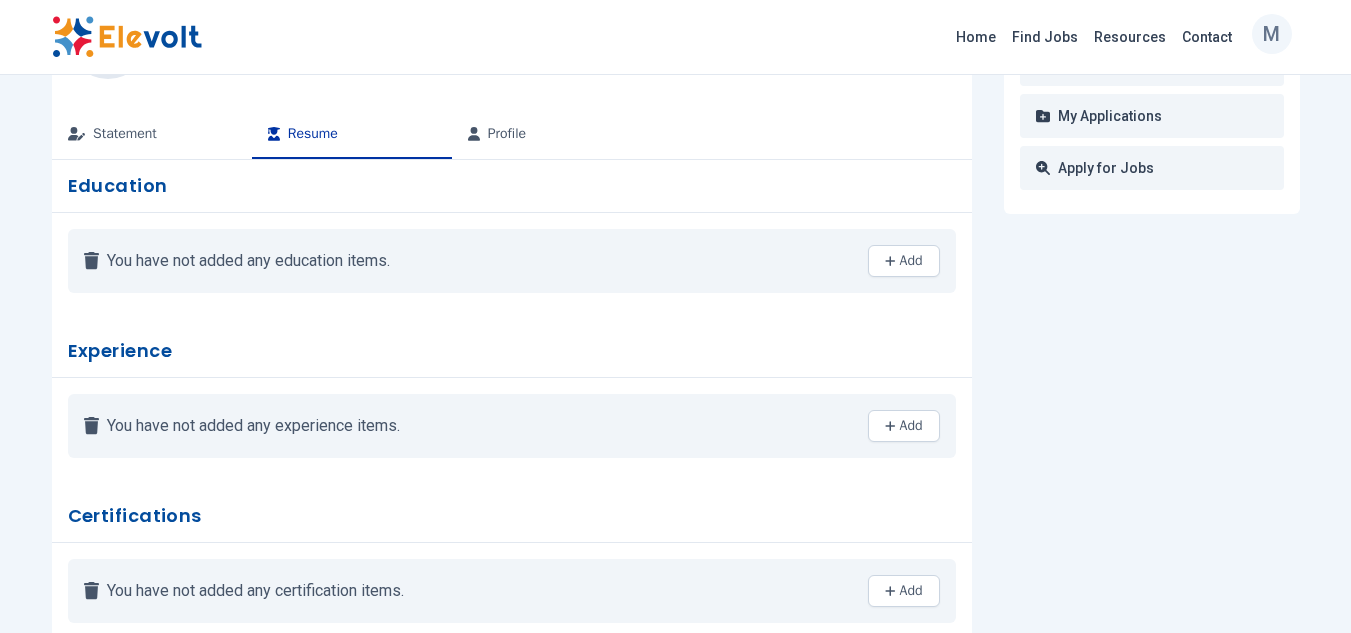 scroll, scrollTop: 0, scrollLeft: 0, axis: both 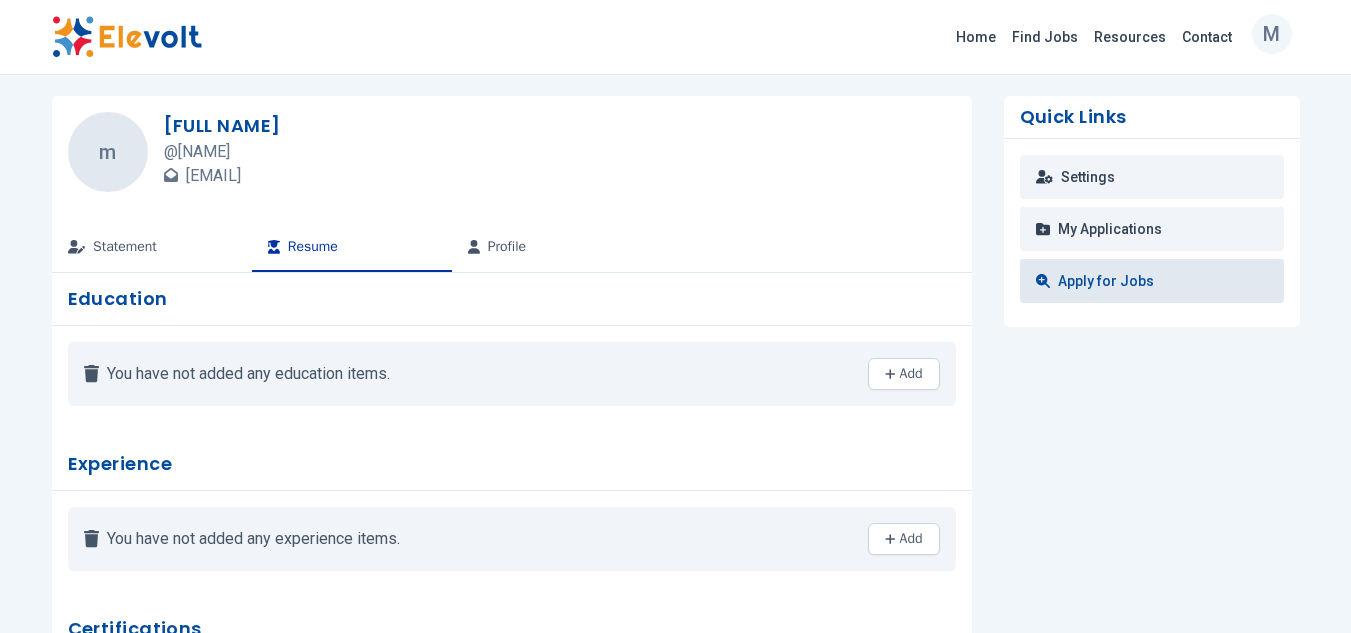 click on "Apply for Jobs" at bounding box center [1152, 281] 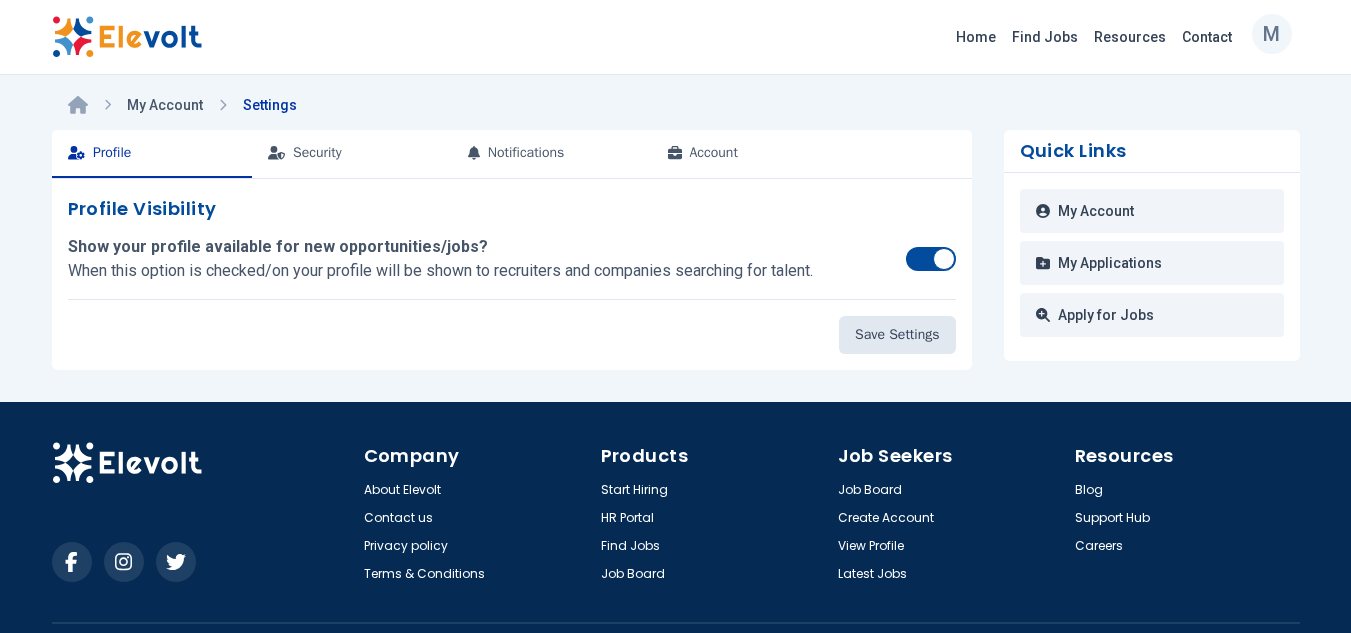 scroll, scrollTop: 0, scrollLeft: 0, axis: both 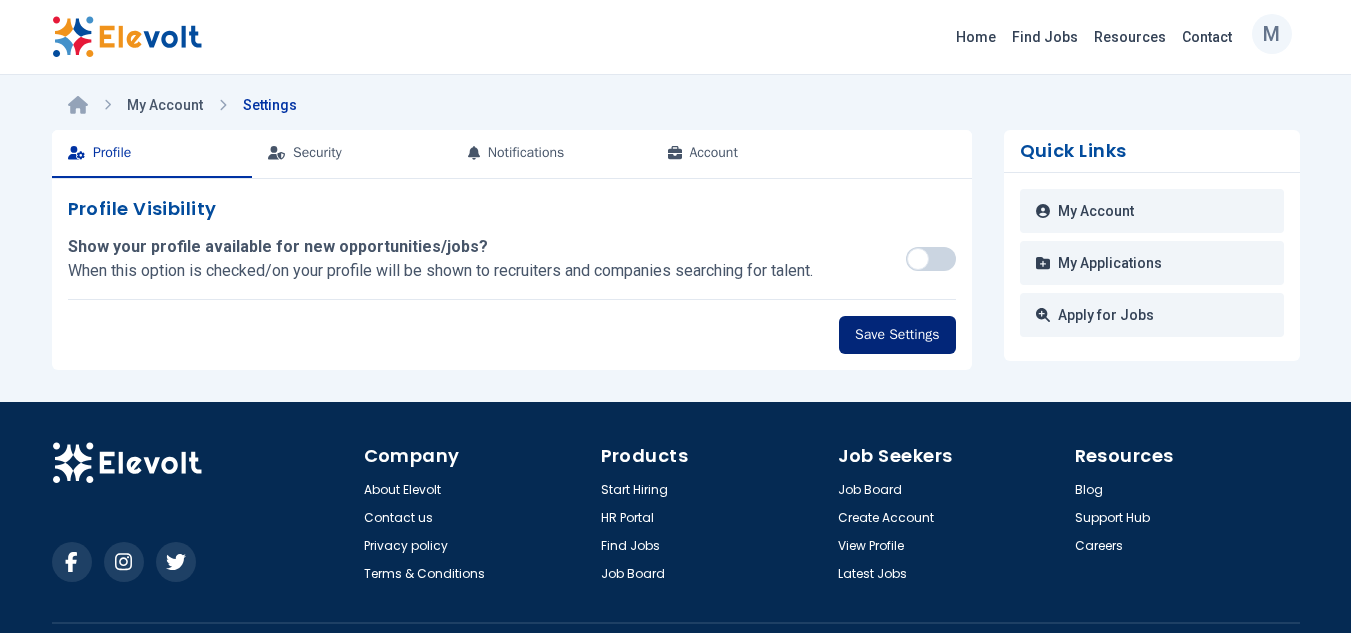 click on "Save Settings" at bounding box center [897, 335] 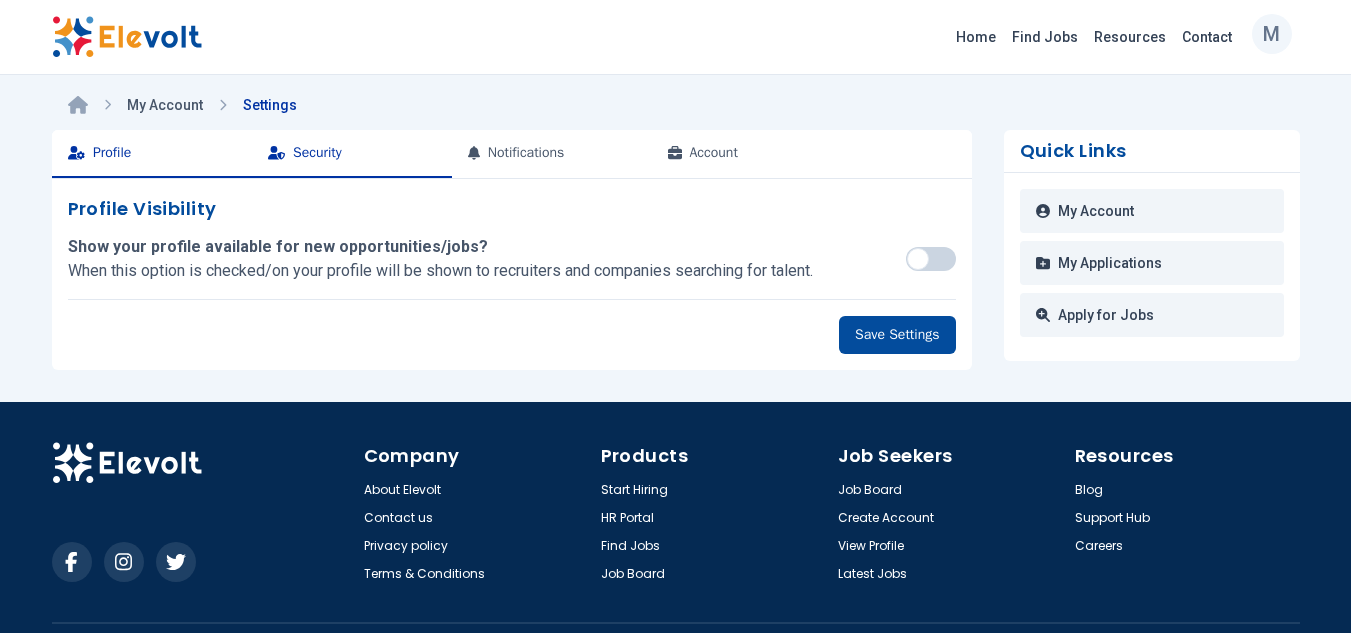 click on "Security" at bounding box center (352, 154) 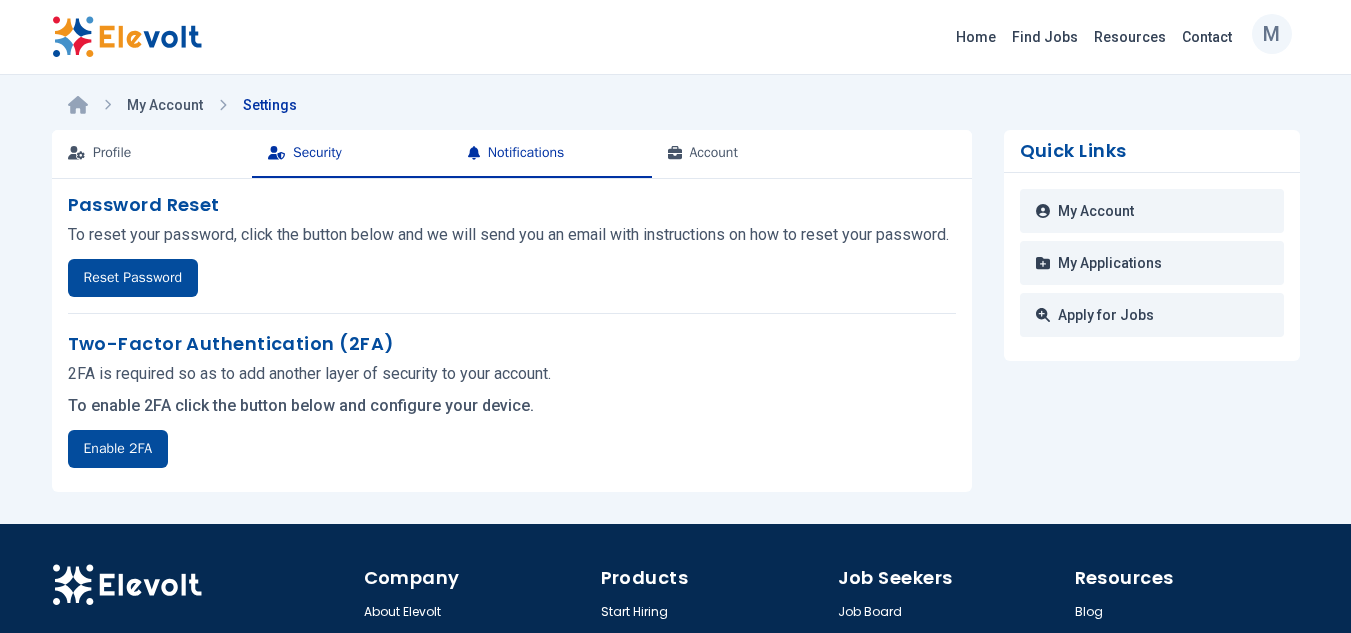 click on "Notifications" at bounding box center (552, 154) 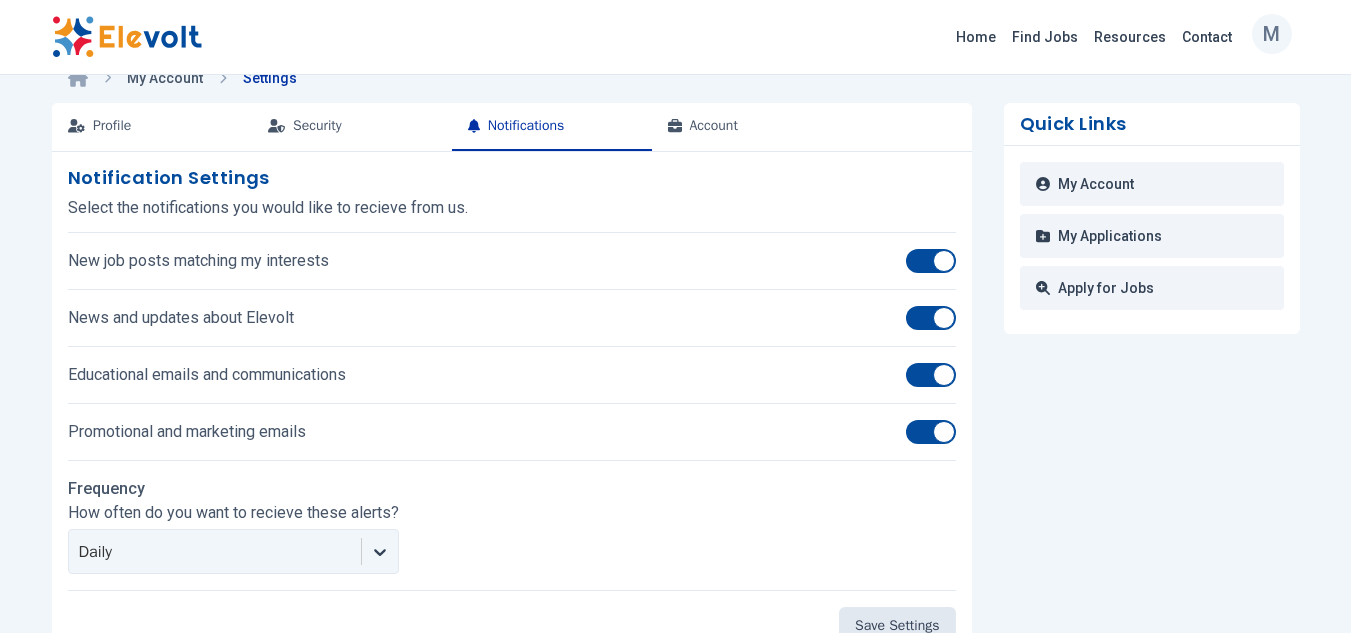 scroll, scrollTop: 0, scrollLeft: 0, axis: both 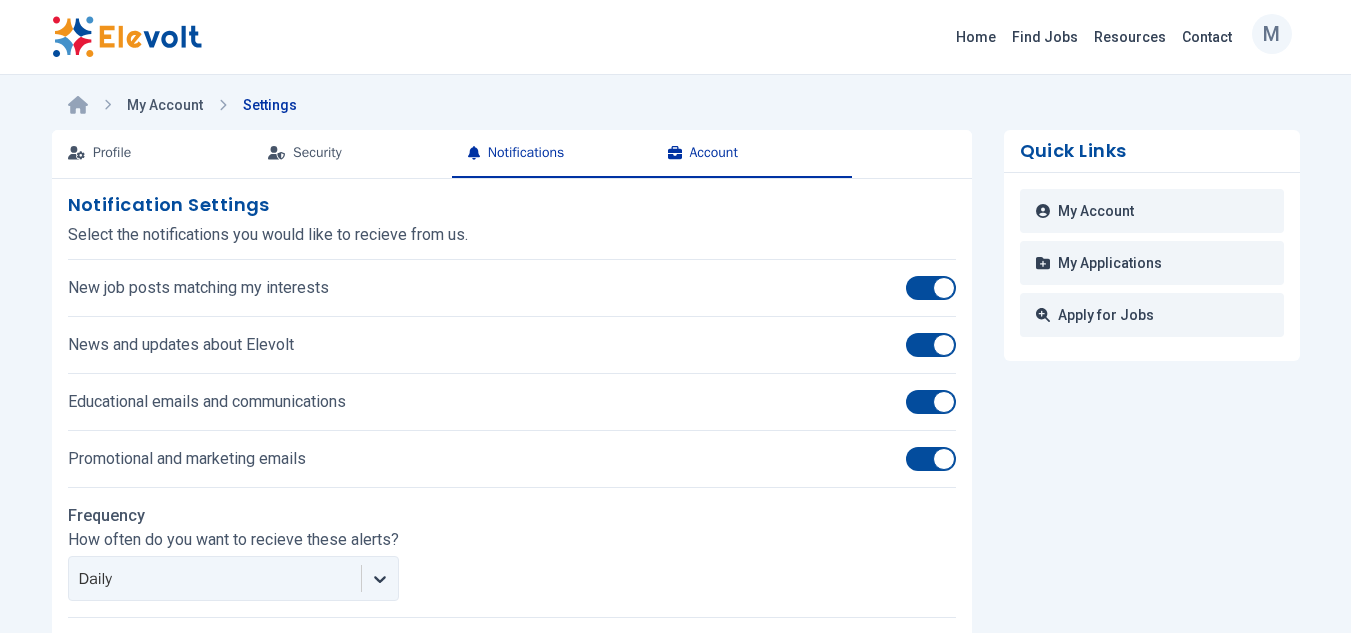 click on "Account" at bounding box center [752, 154] 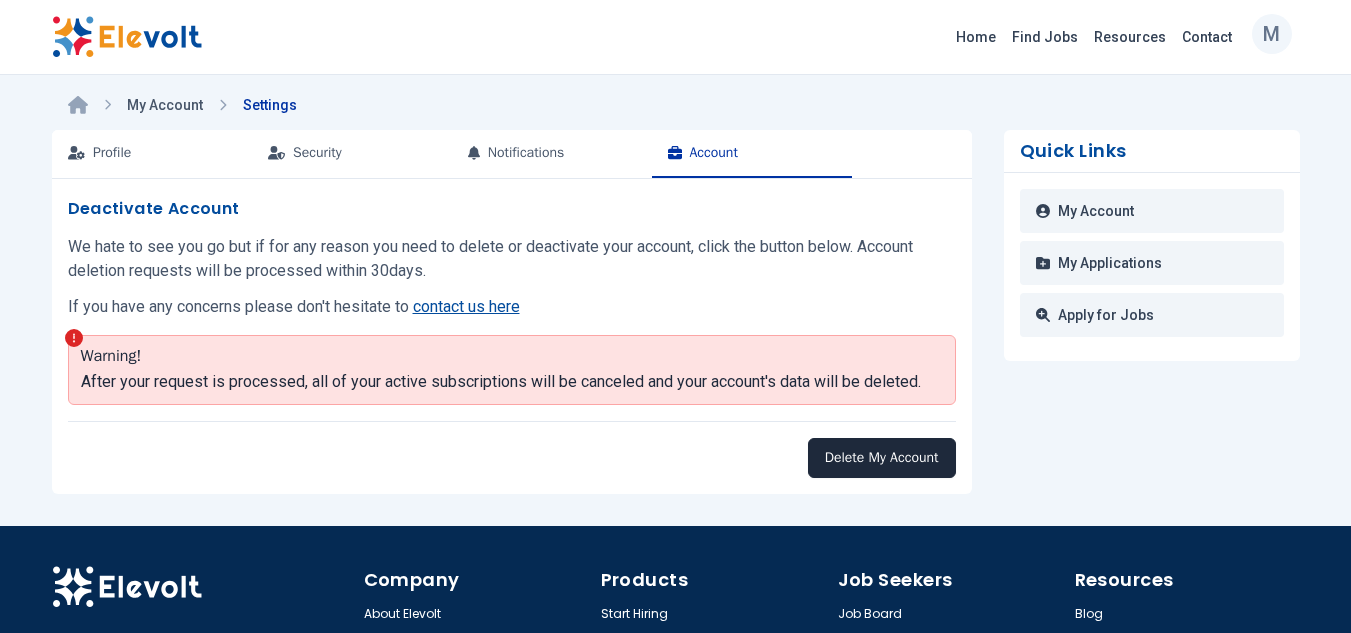 click on "Delete My Account" at bounding box center (882, 458) 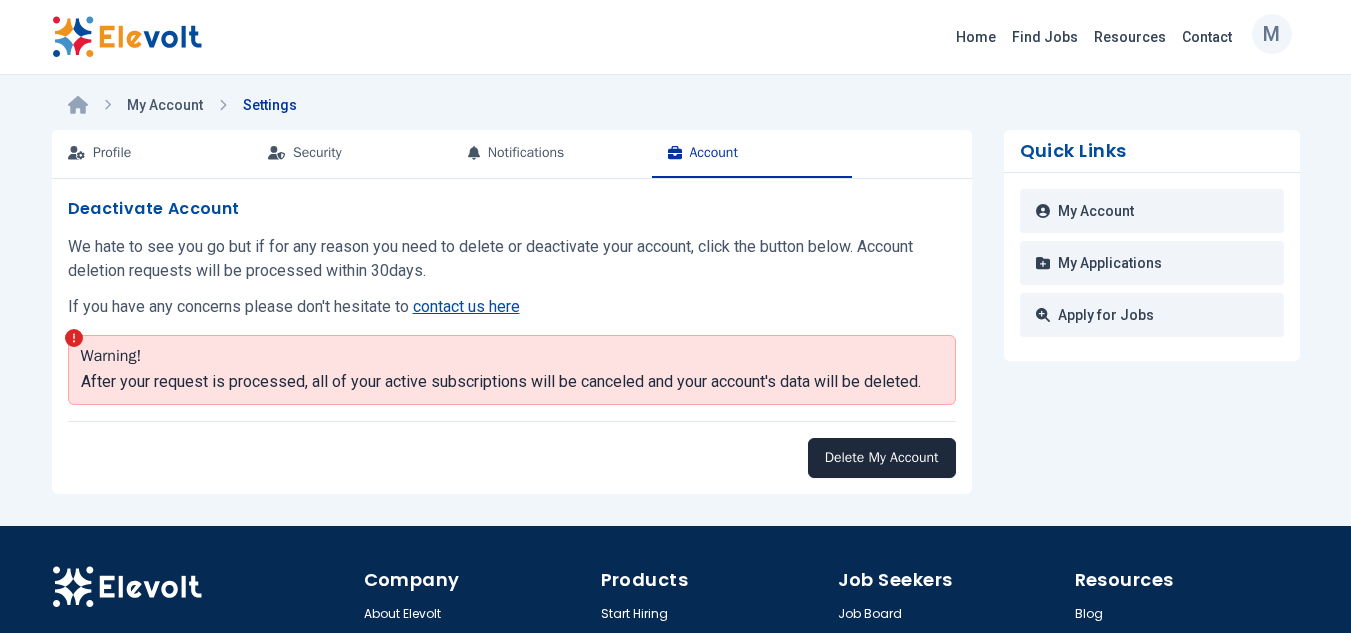 click on "Delete My Account" at bounding box center [882, 458] 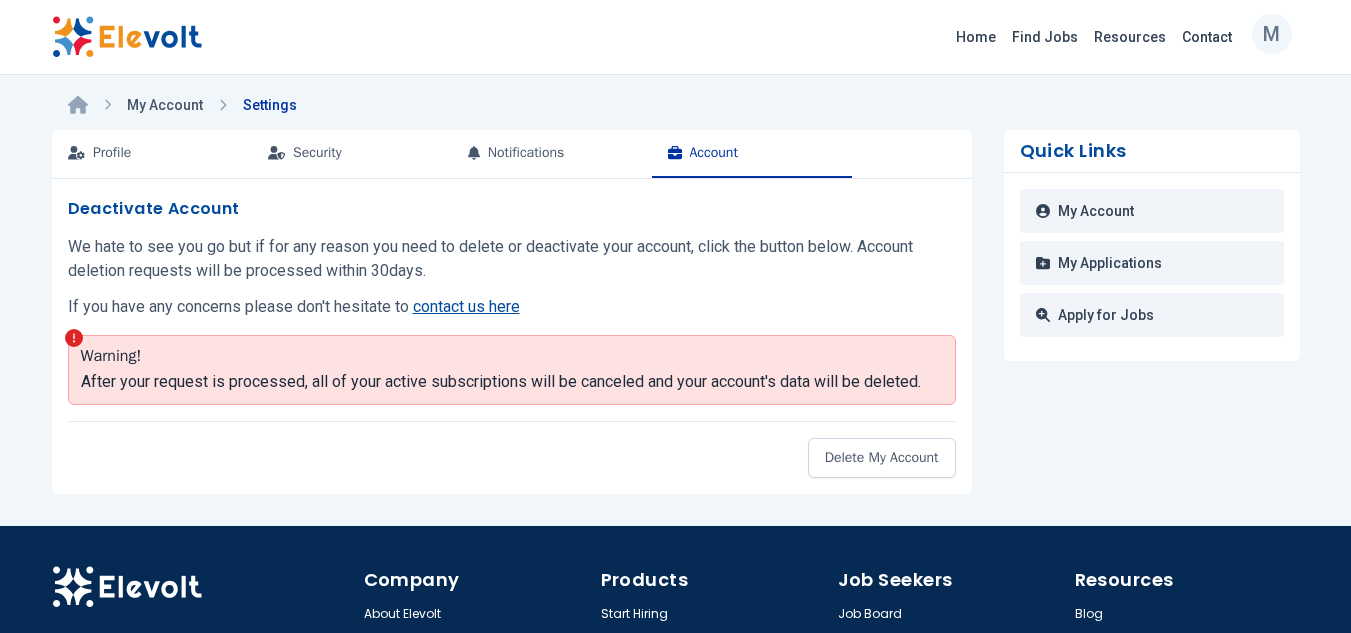 click on "contact us here" at bounding box center [466, 306] 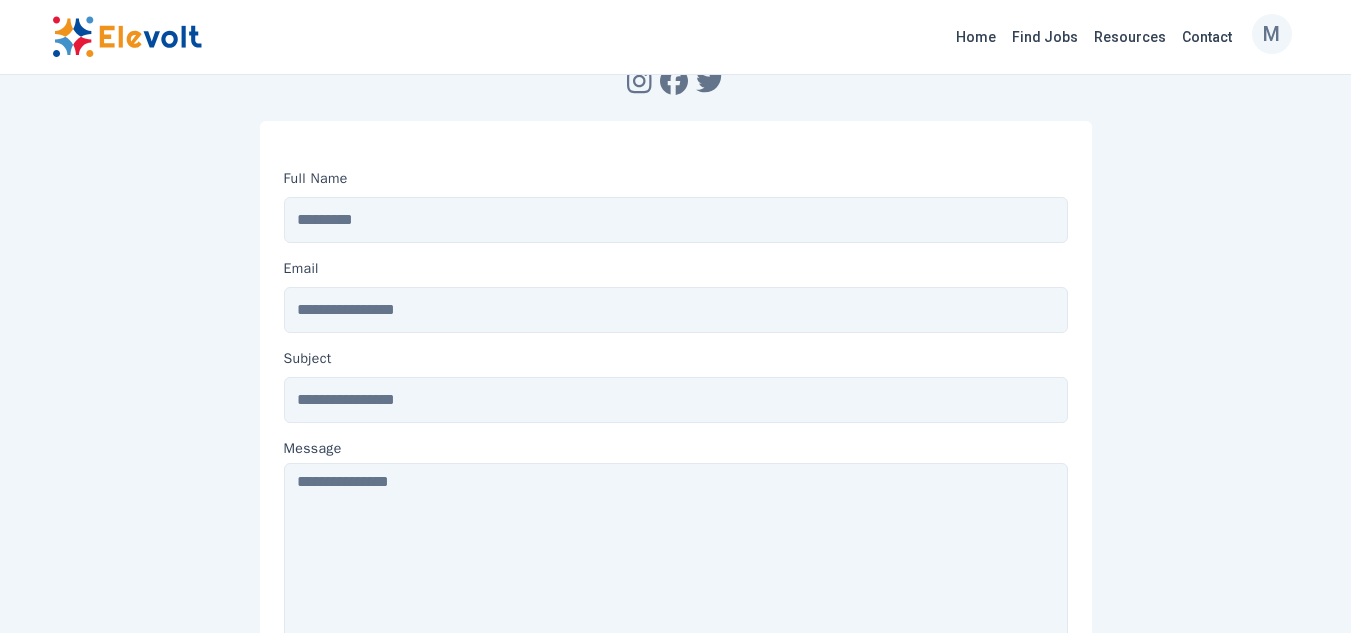 scroll, scrollTop: 171, scrollLeft: 0, axis: vertical 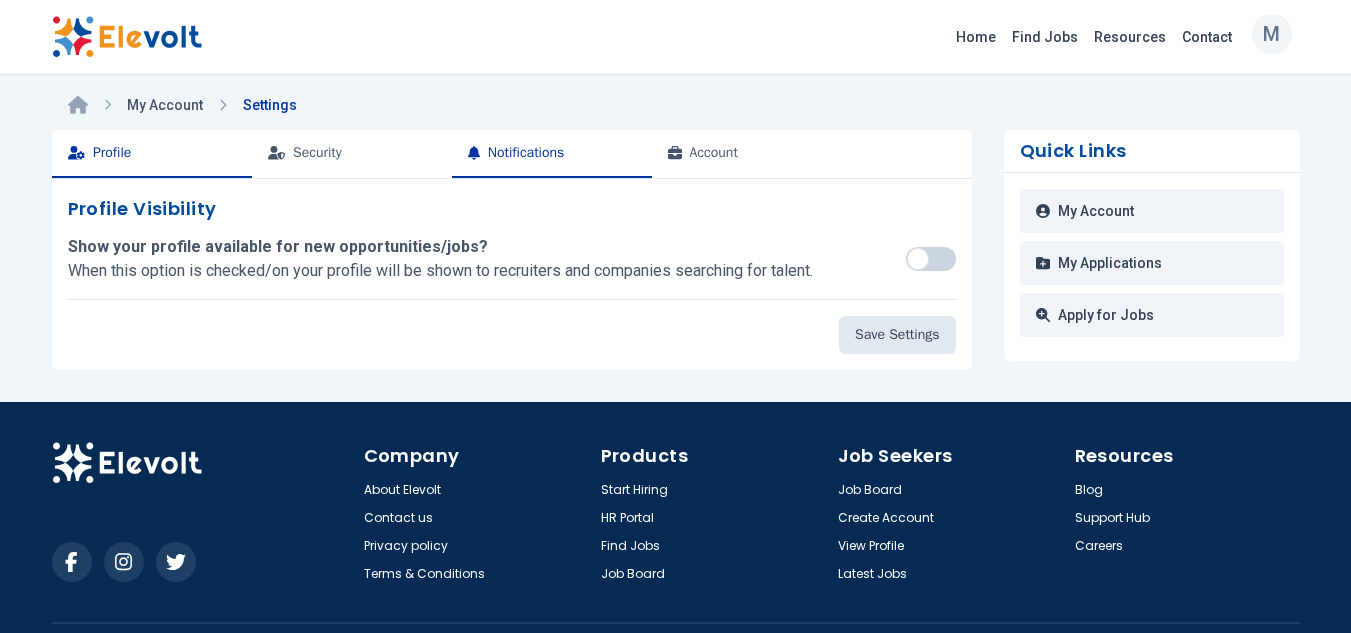 click on "Notifications" at bounding box center (552, 154) 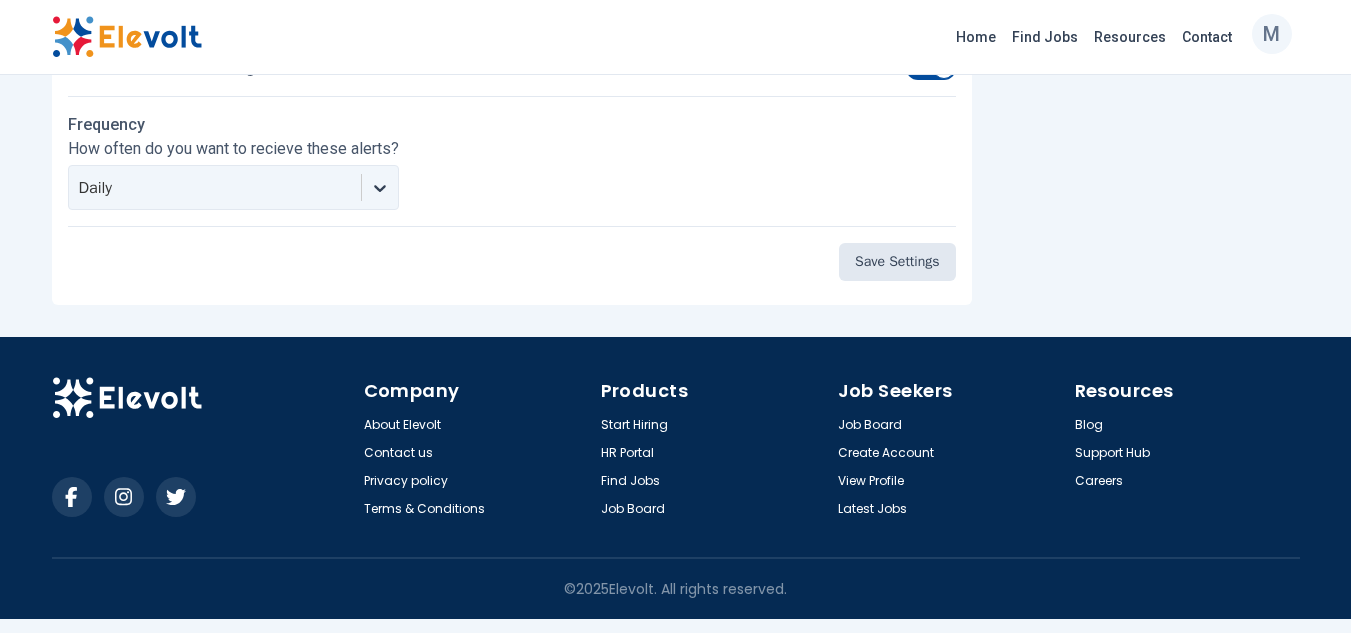 scroll, scrollTop: 420, scrollLeft: 0, axis: vertical 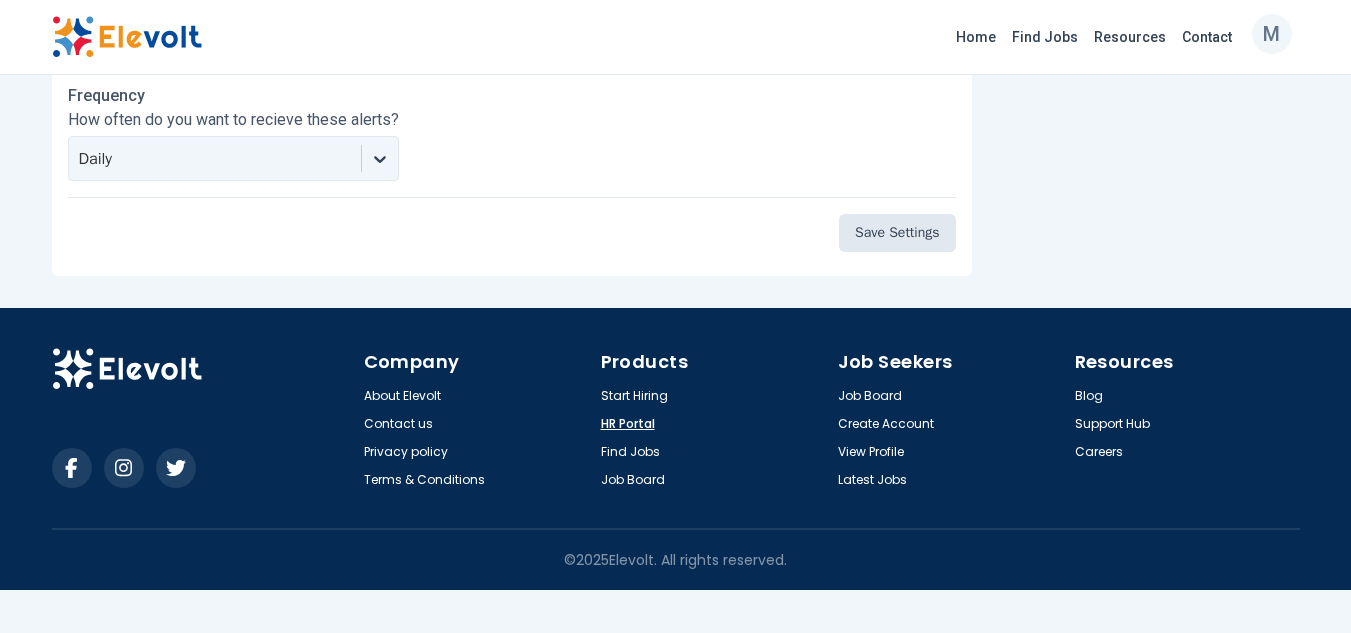 click on "HR Portal" at bounding box center (628, 424) 